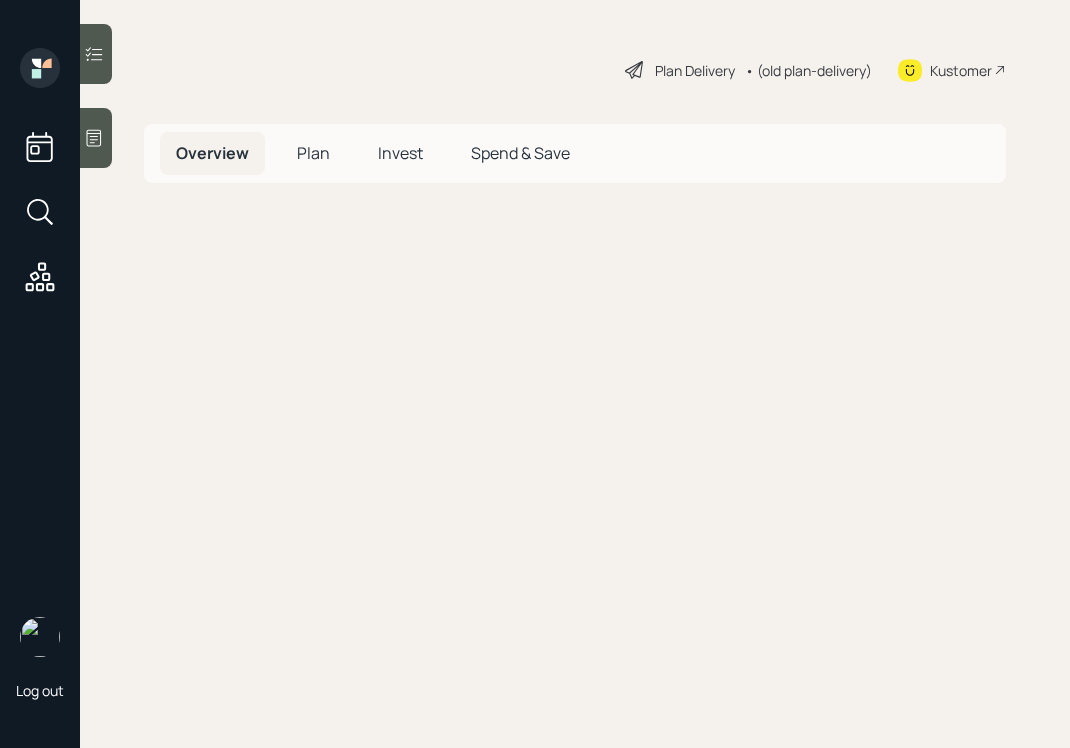 scroll, scrollTop: 0, scrollLeft: 0, axis: both 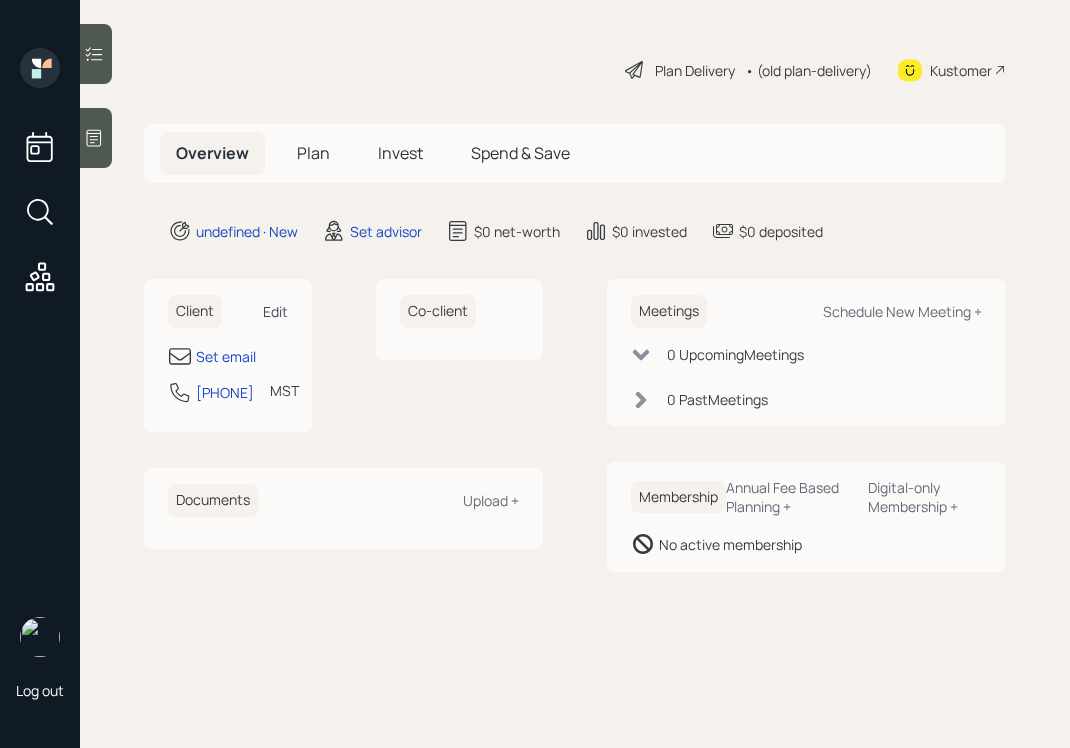 click on "Edit" at bounding box center [275, 311] 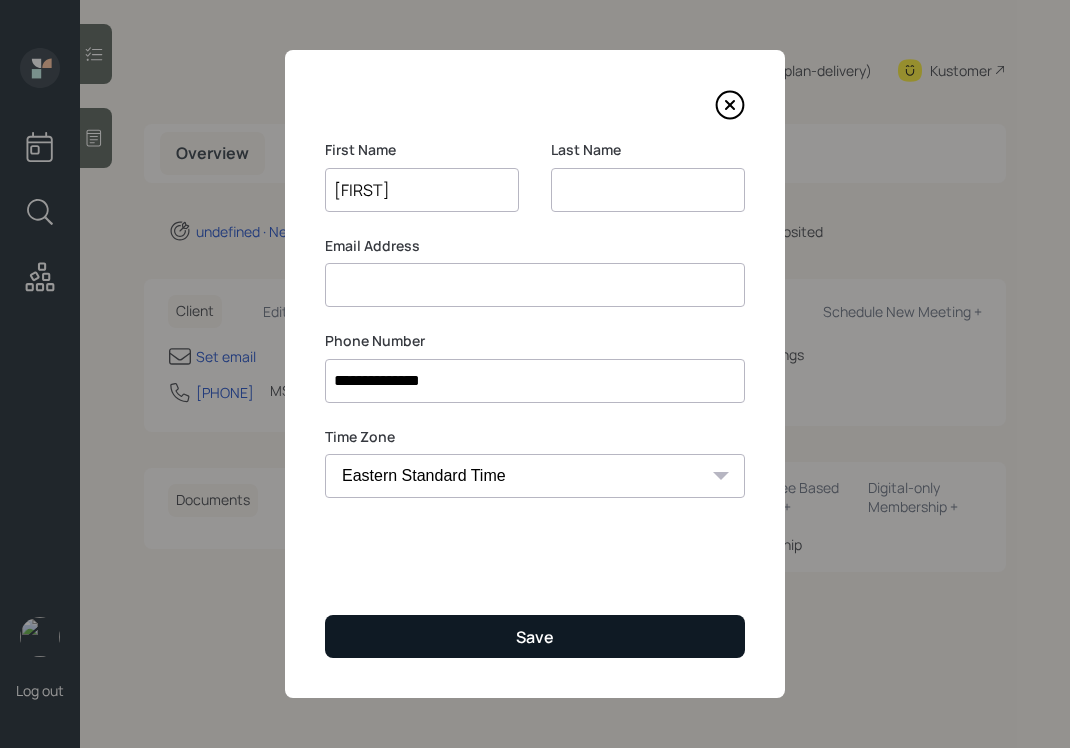 type on "[FIRST]" 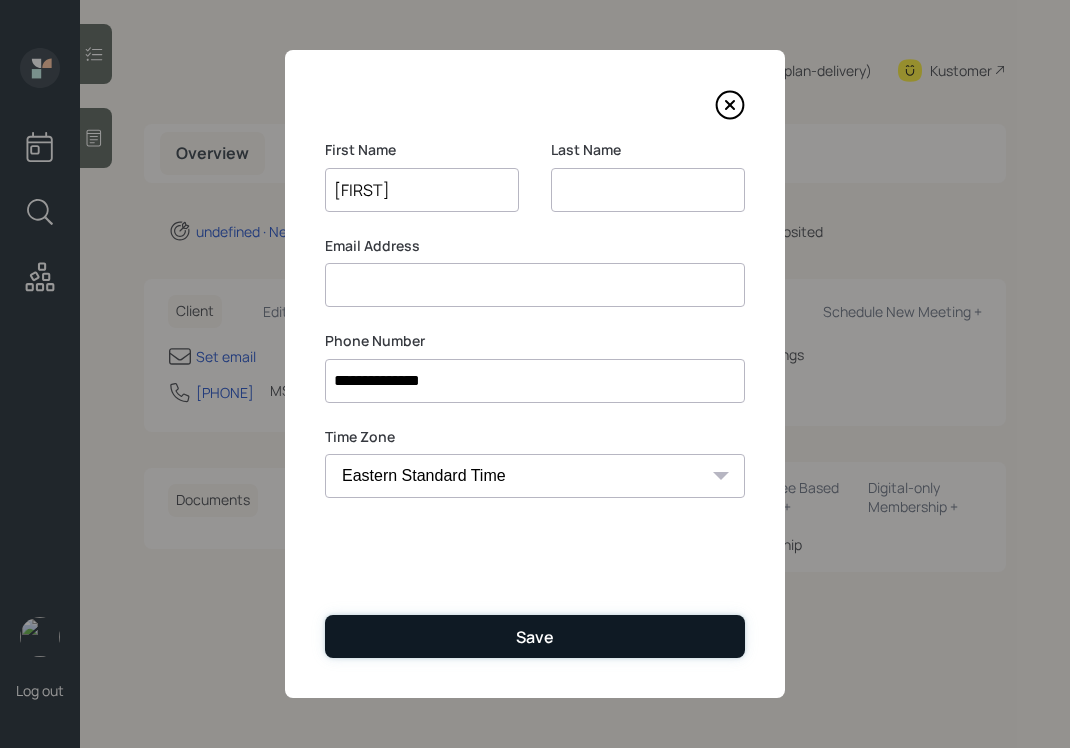 click on "Save" at bounding box center [535, 636] 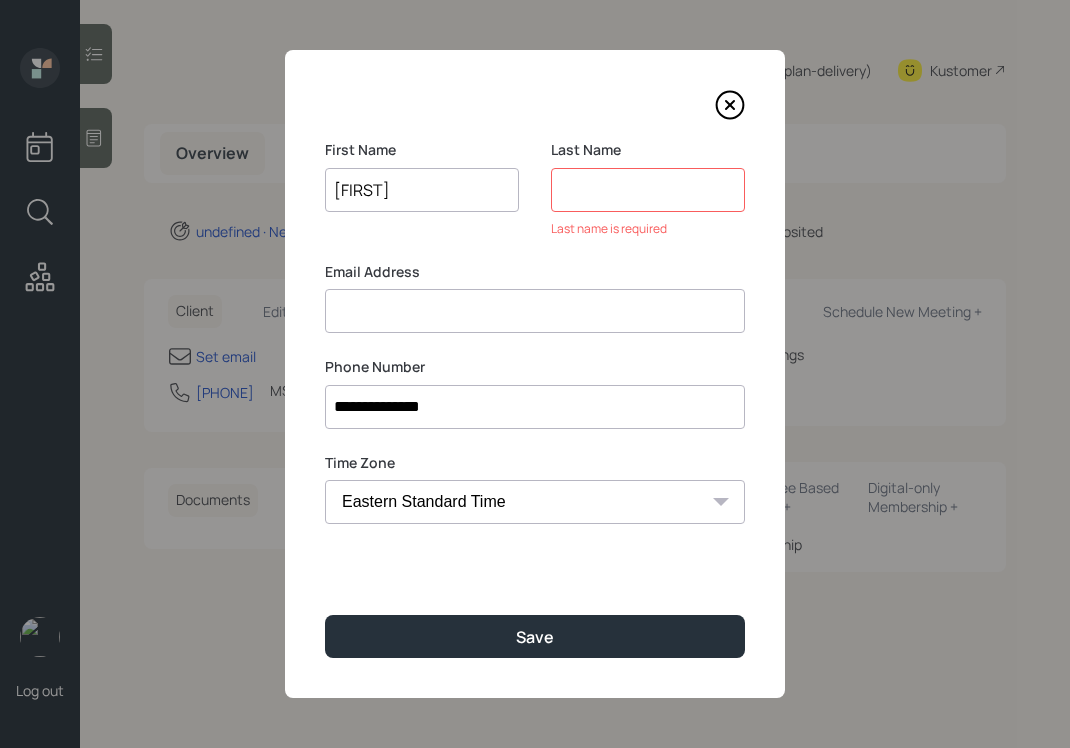click at bounding box center [648, 190] 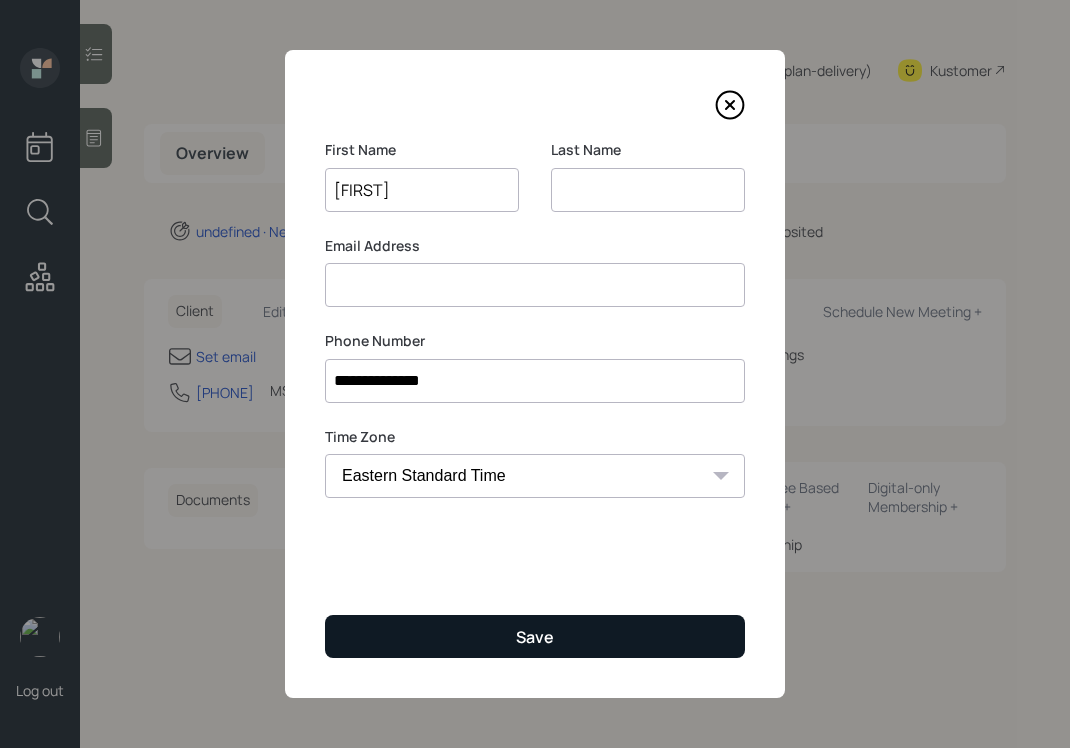 type 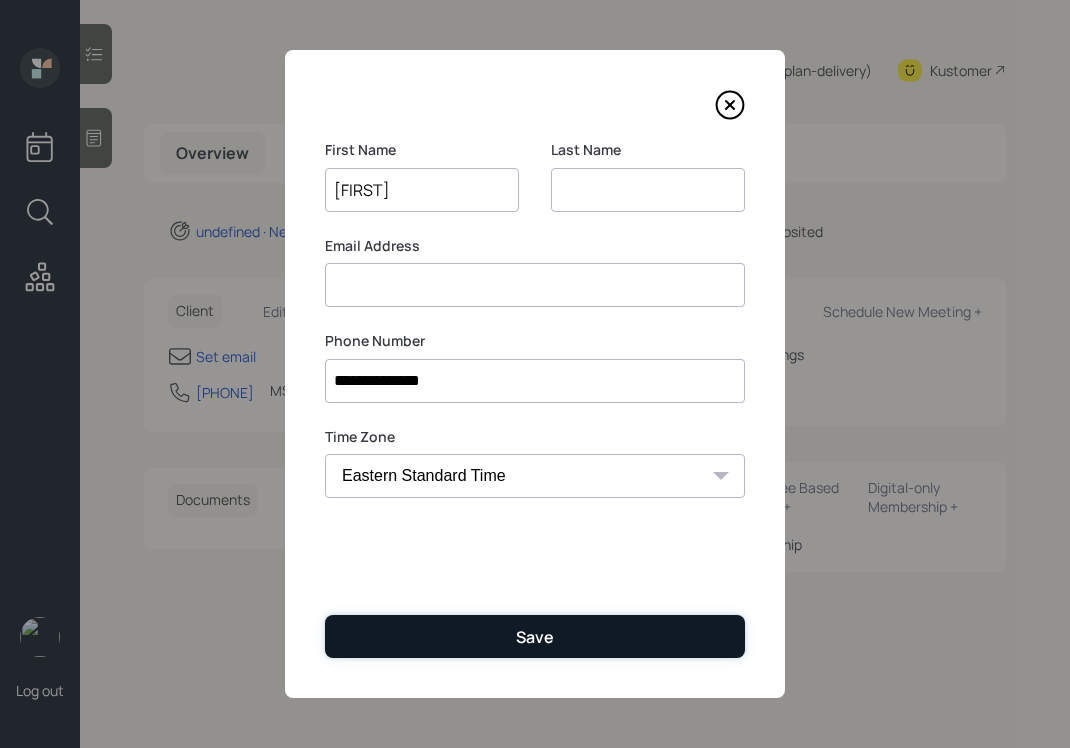 click on "Save" at bounding box center (535, 636) 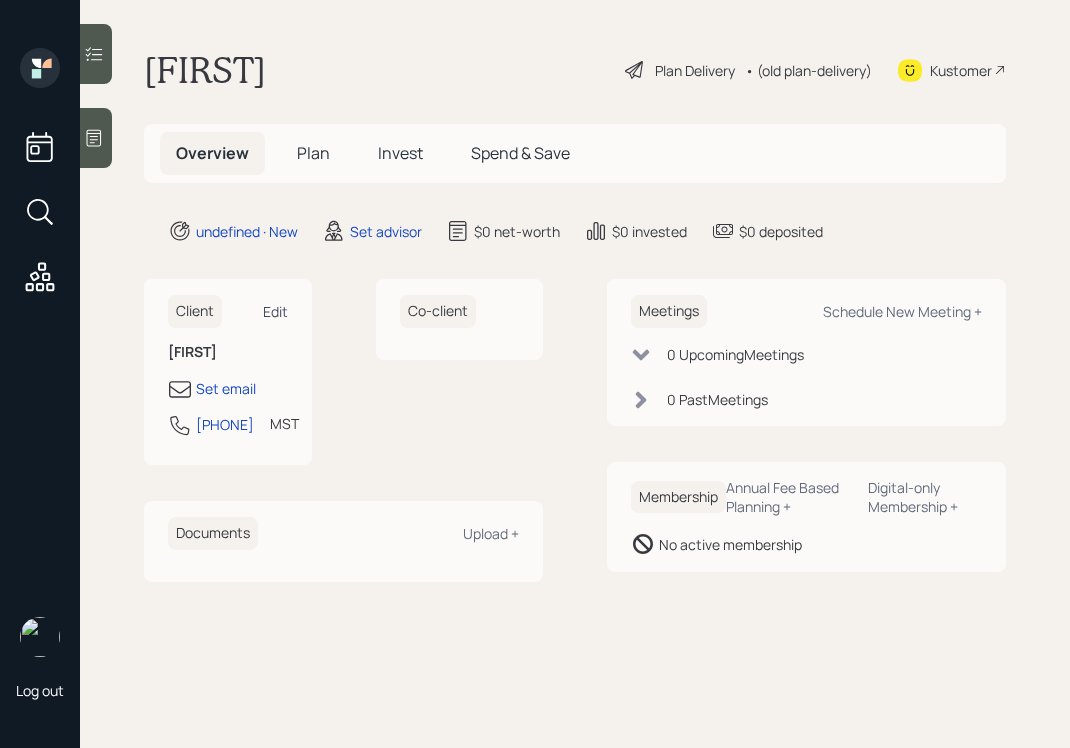 click on "Edit" at bounding box center (275, 311) 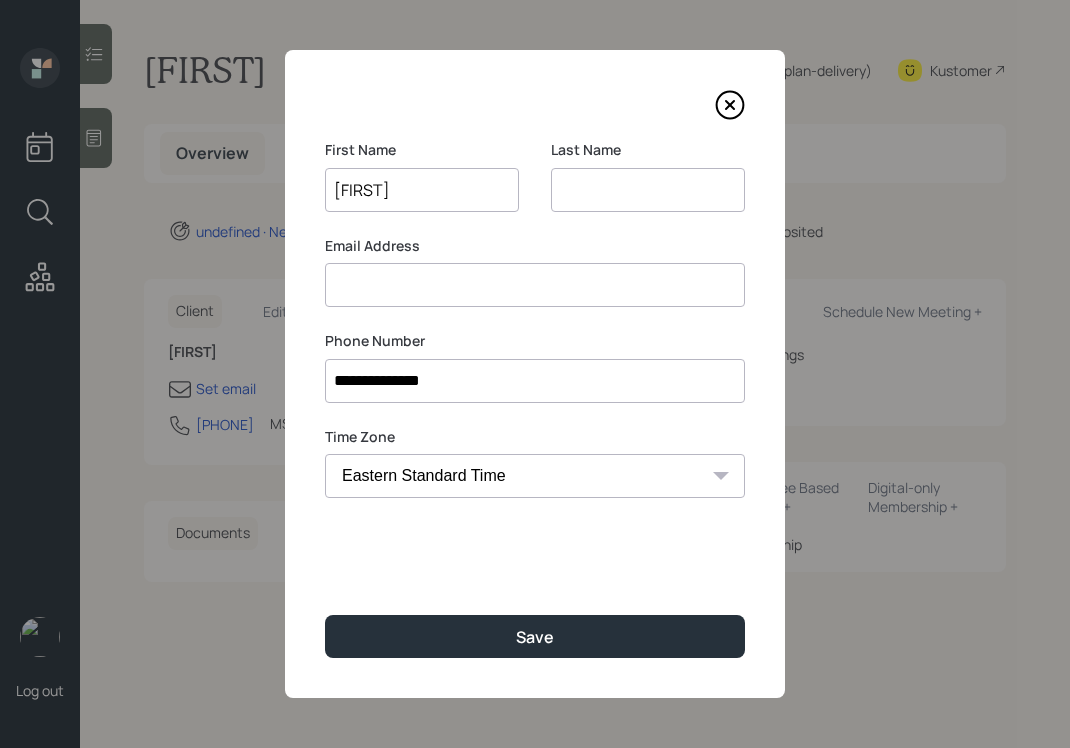 click at bounding box center [535, 285] 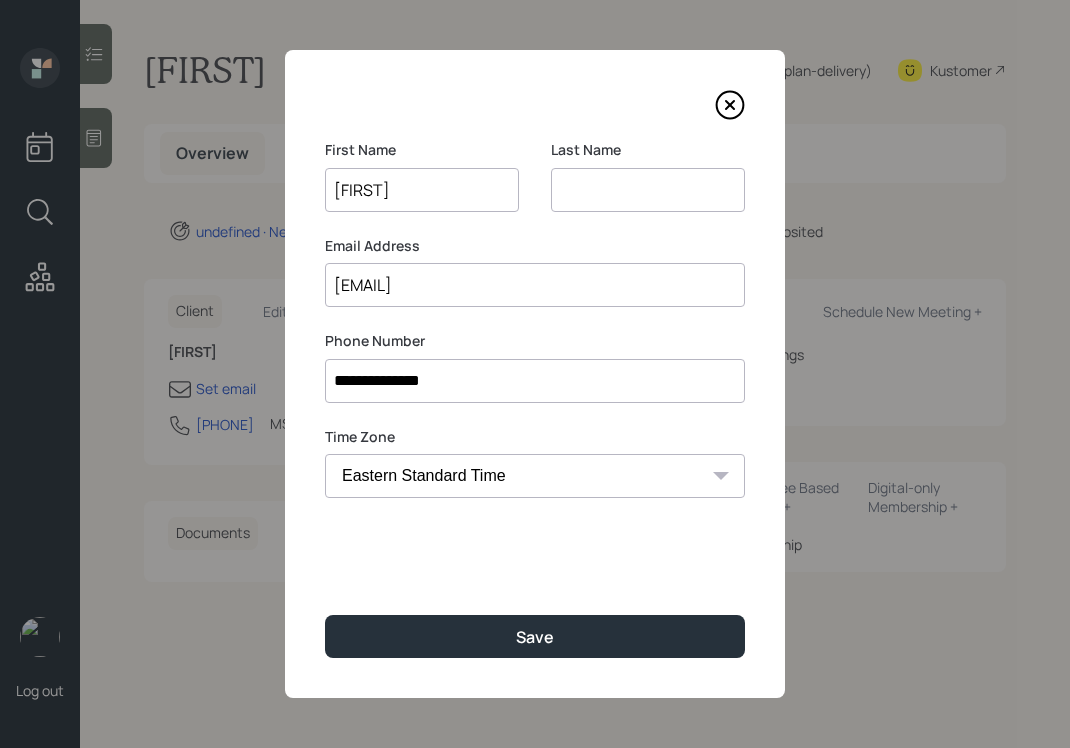 click on "[EMAIL]" at bounding box center [535, 285] 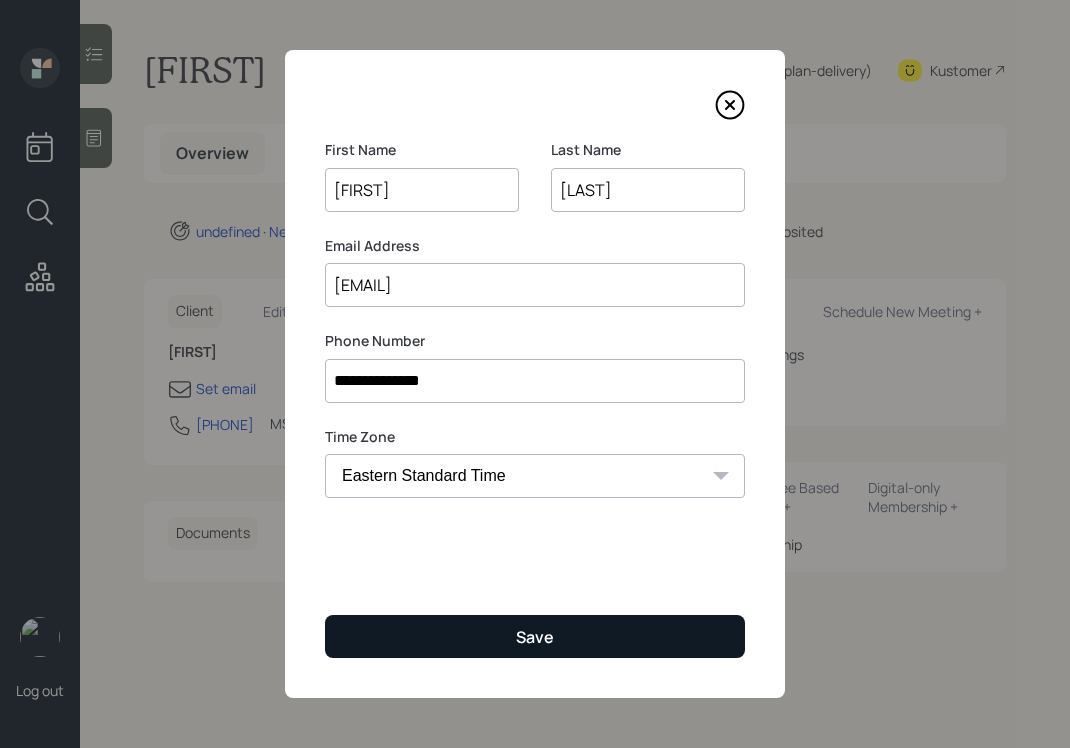 type on "[LAST]" 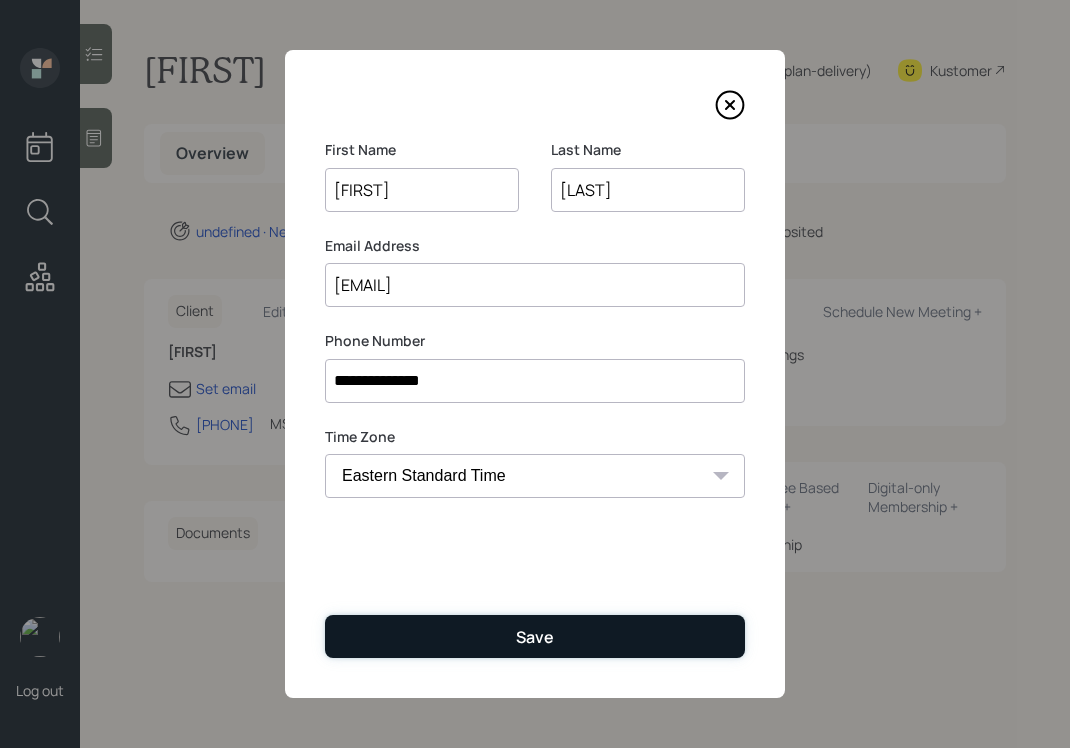 click on "Save" at bounding box center (535, 636) 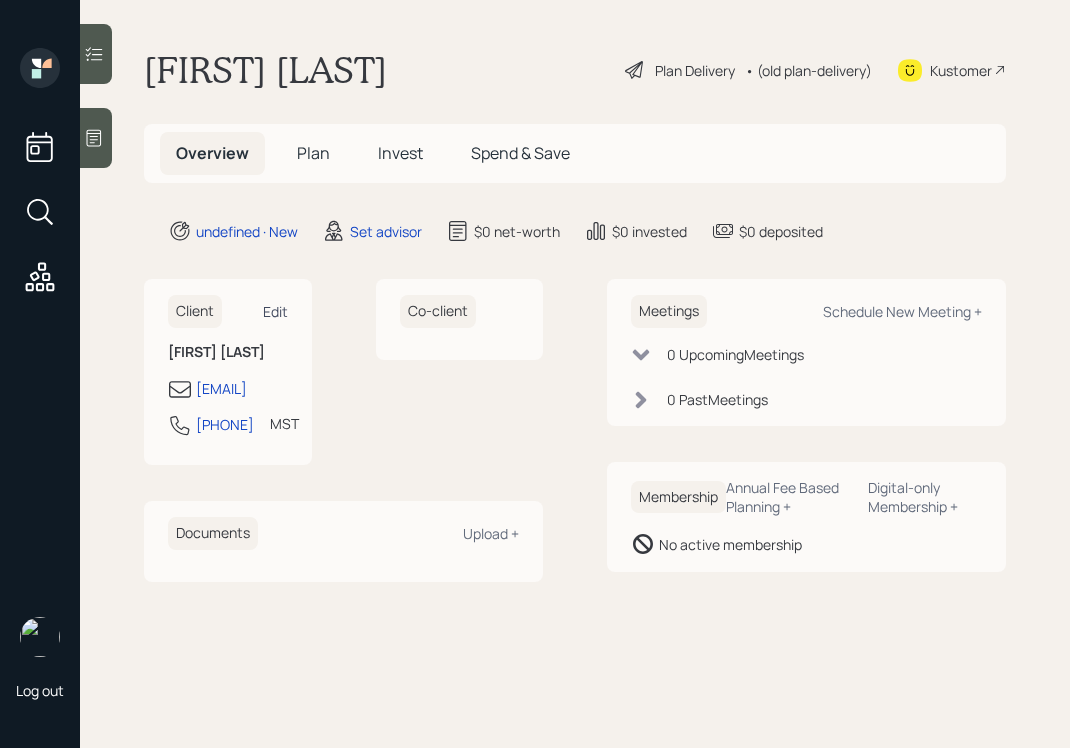 click on "Edit" at bounding box center (275, 311) 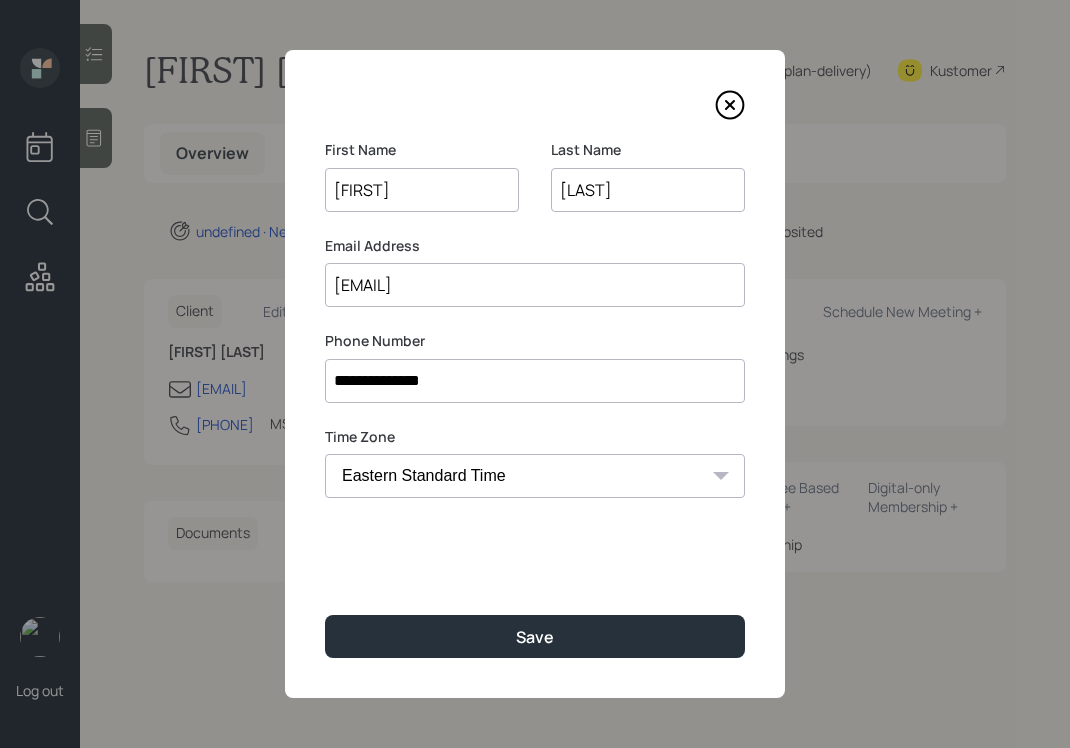 click on "Eastern Standard Time Central Standard Time Mountain Standard Time Pacific Standard Time Alaska Standard Time Hawaiian Standard Time" at bounding box center (535, 476) 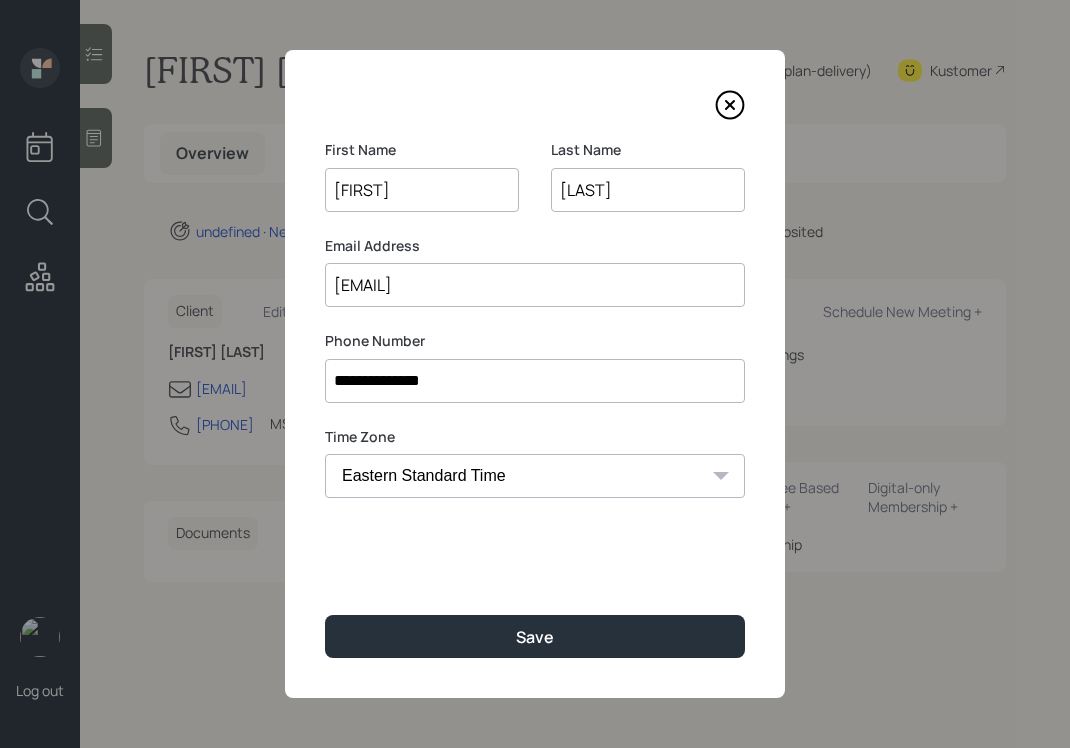 select on "America/Chicago" 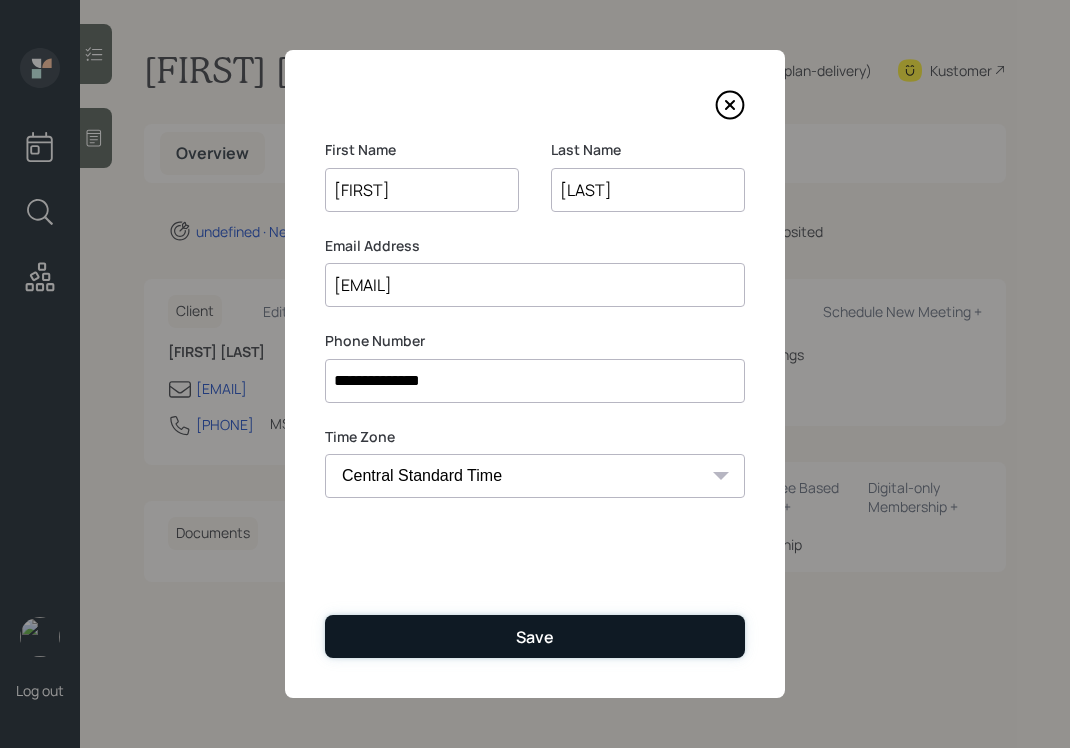 click on "Save" at bounding box center [535, 636] 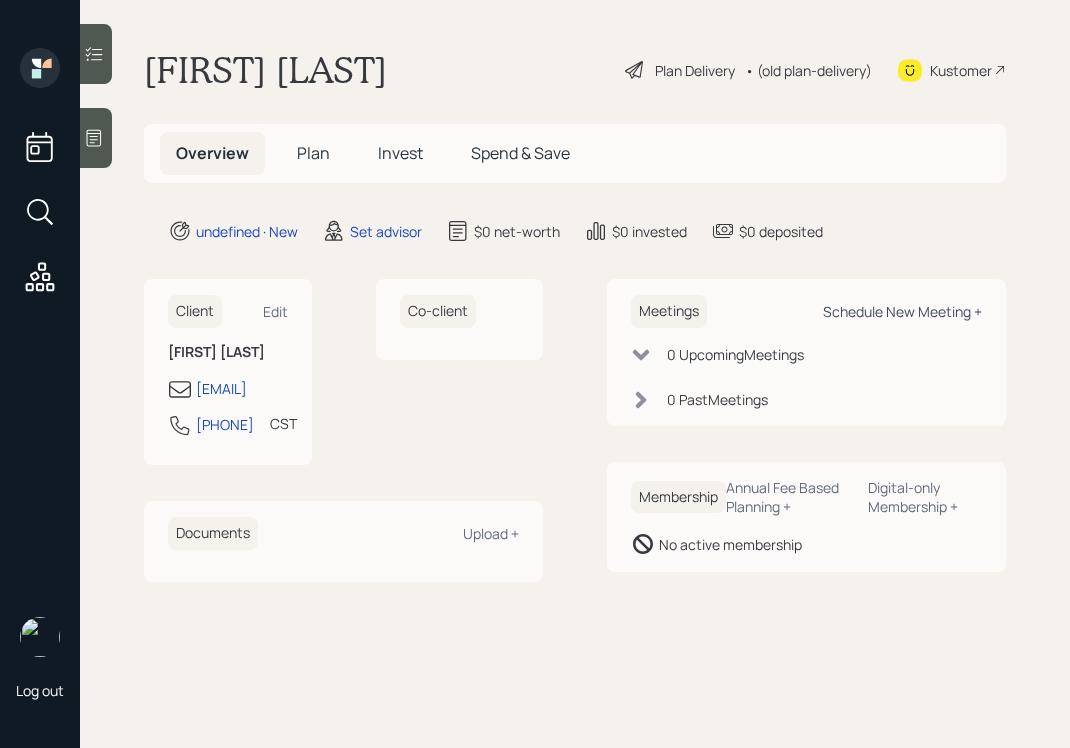 click on "Schedule New Meeting +" at bounding box center [902, 311] 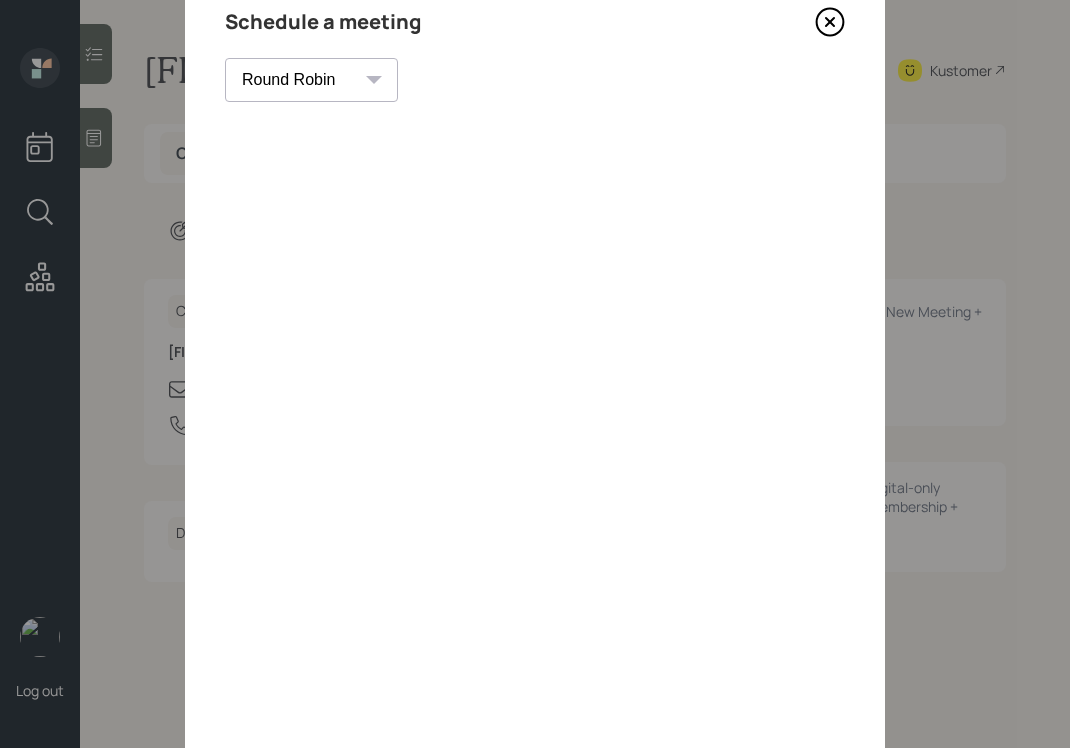 scroll, scrollTop: 37, scrollLeft: 0, axis: vertical 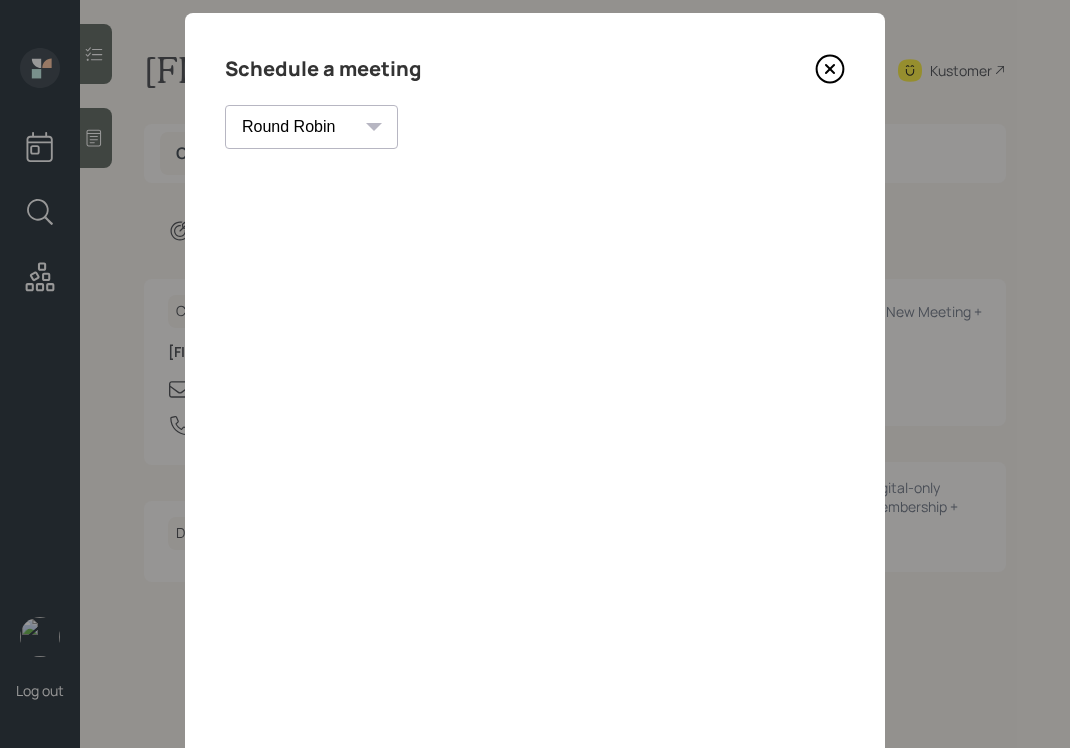 click 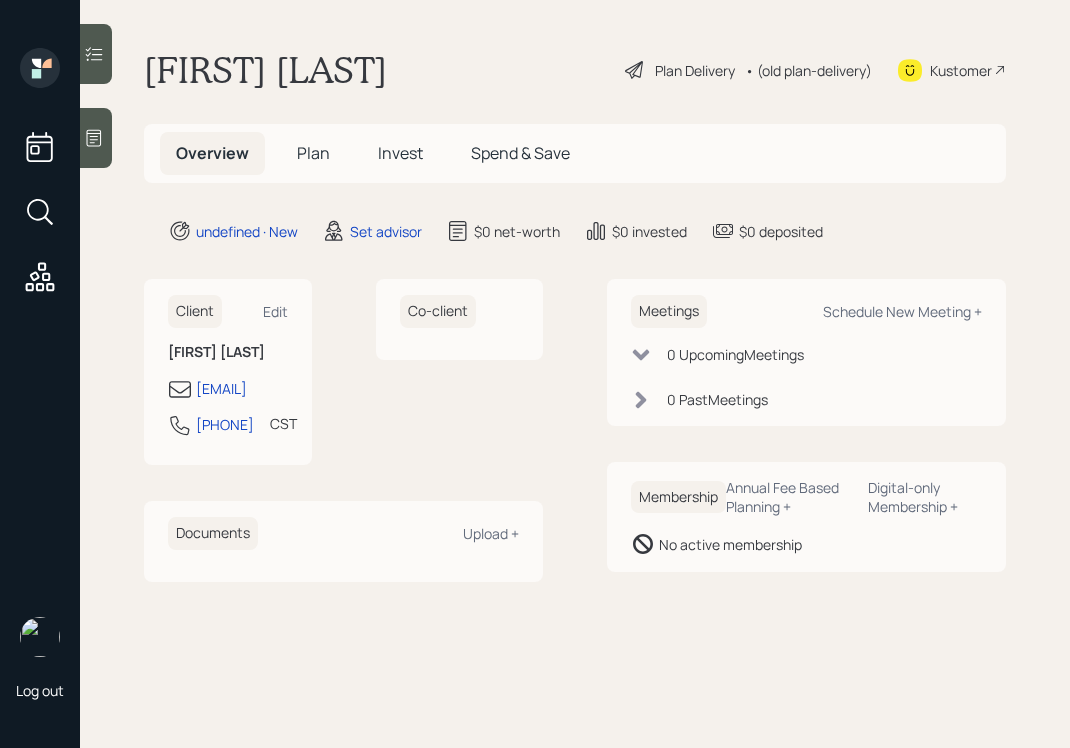 click at bounding box center [96, 138] 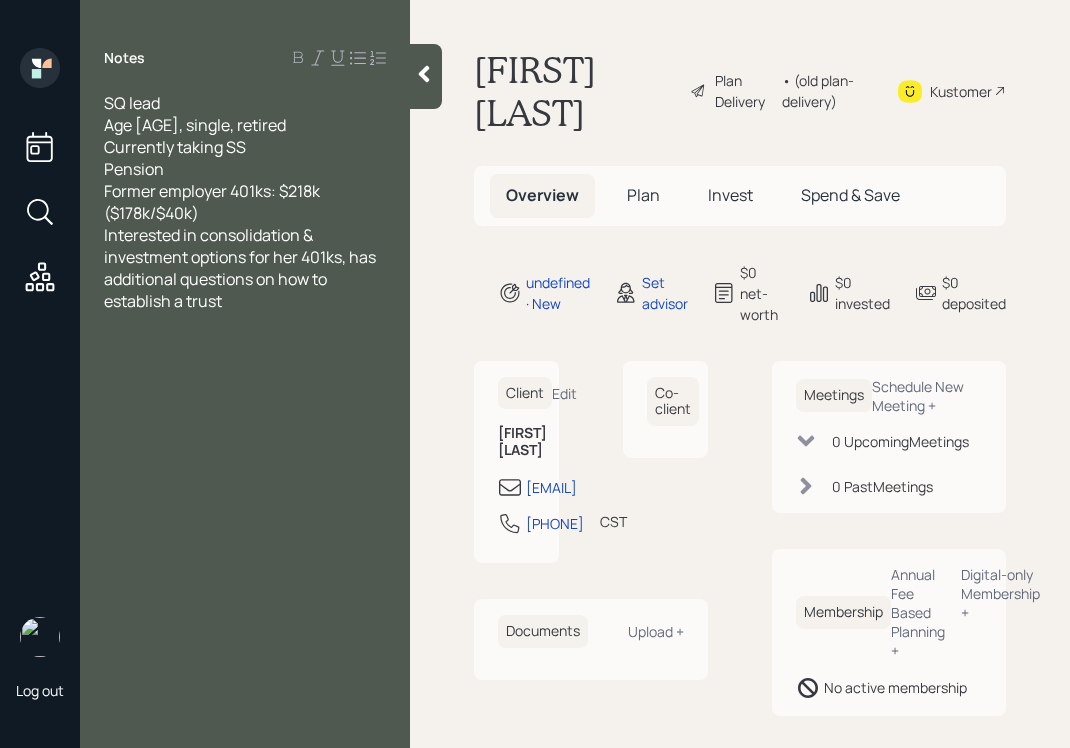 click on "Former employer 401ks: $218k ($178k/$40k)" at bounding box center (245, 202) 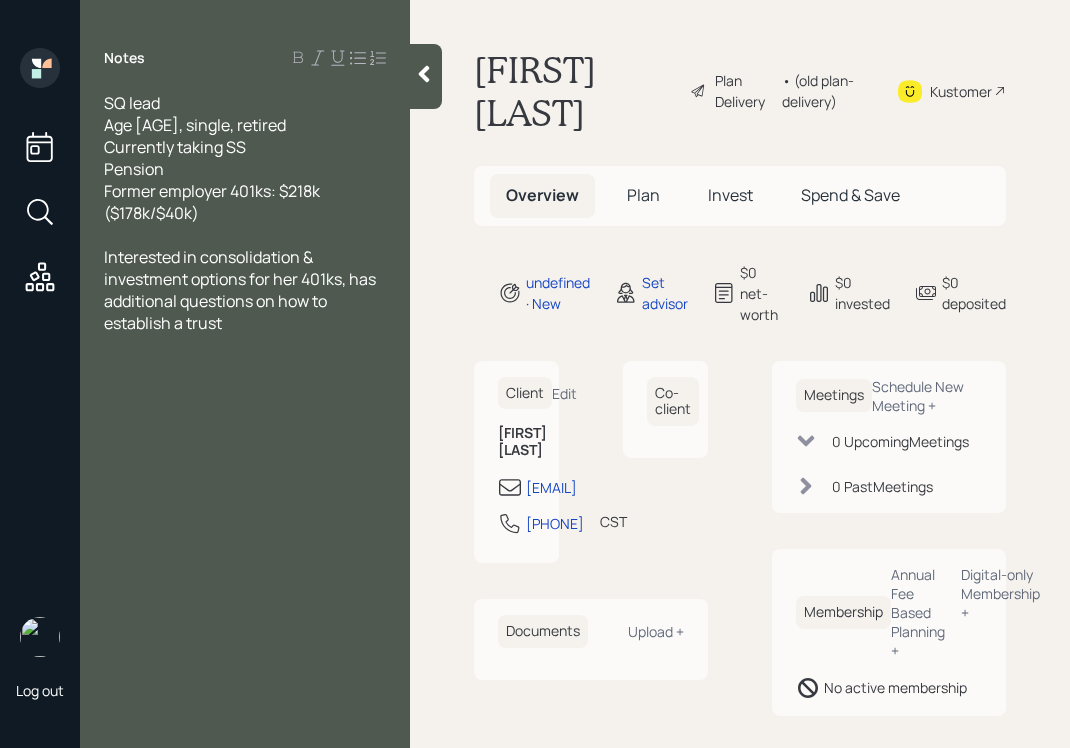 click 